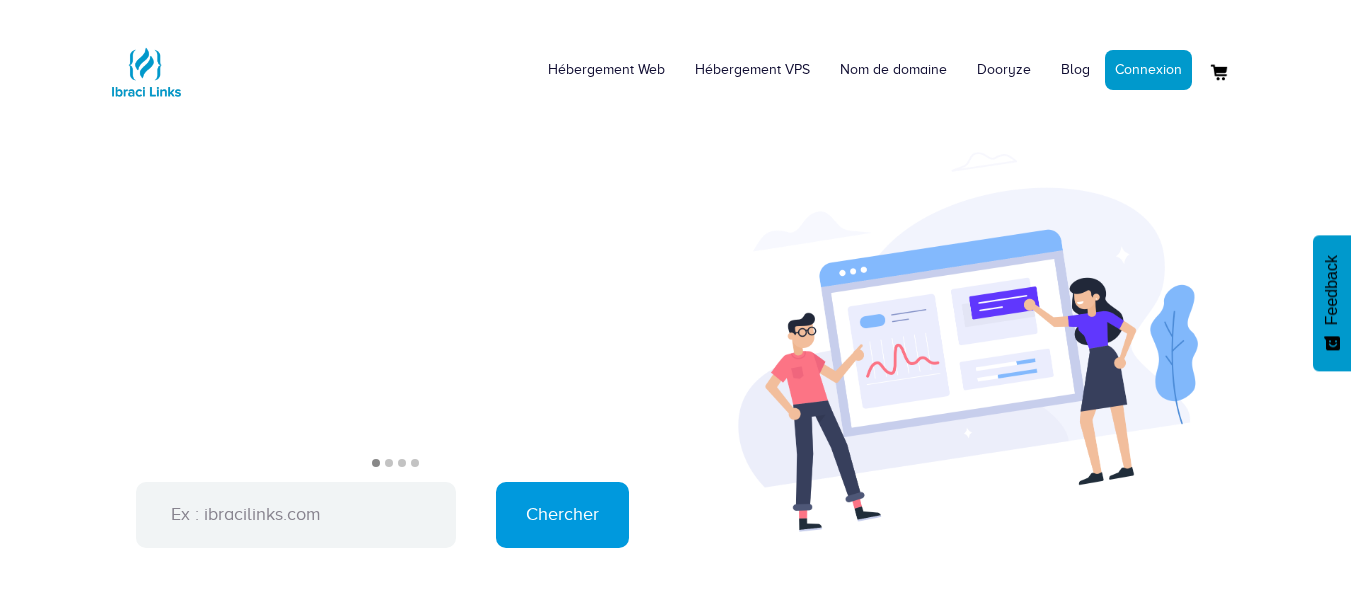scroll, scrollTop: 1057, scrollLeft: 0, axis: vertical 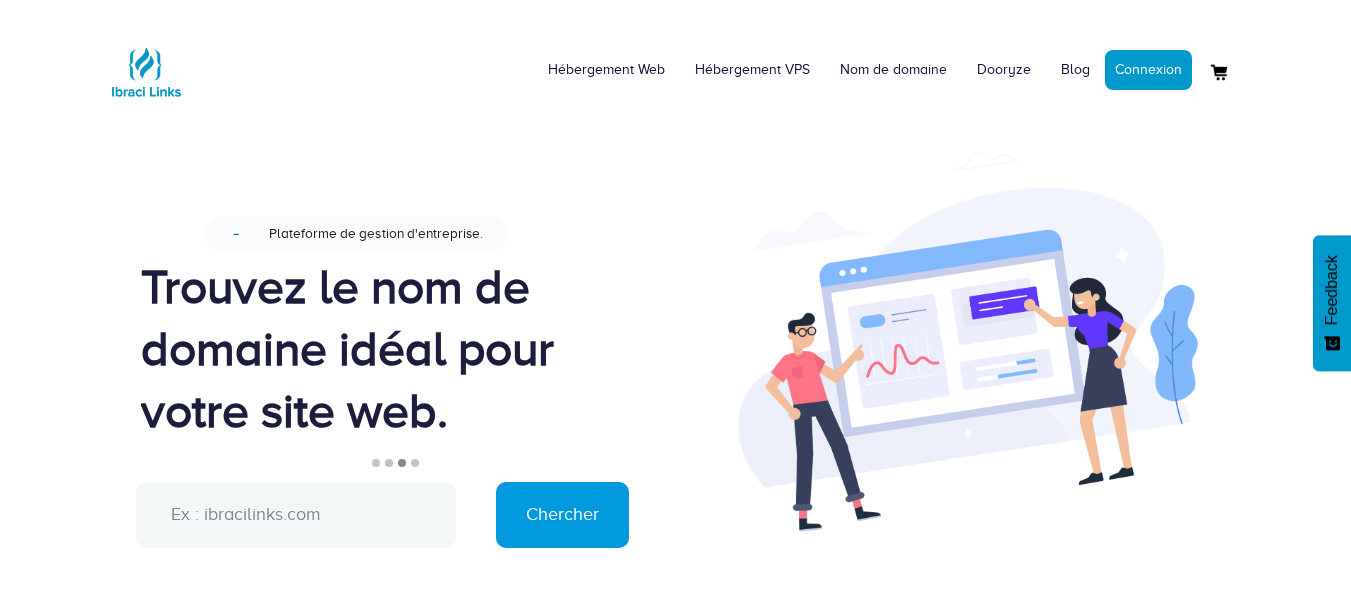click at bounding box center [296, 515] 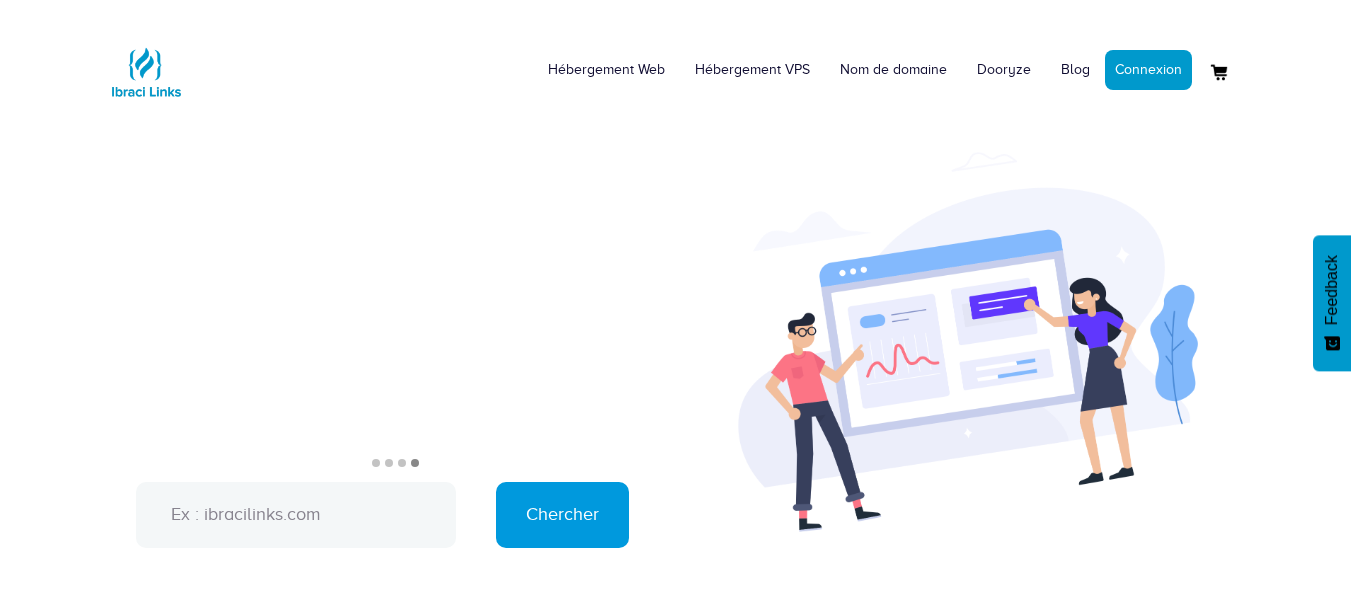 click at bounding box center (296, 515) 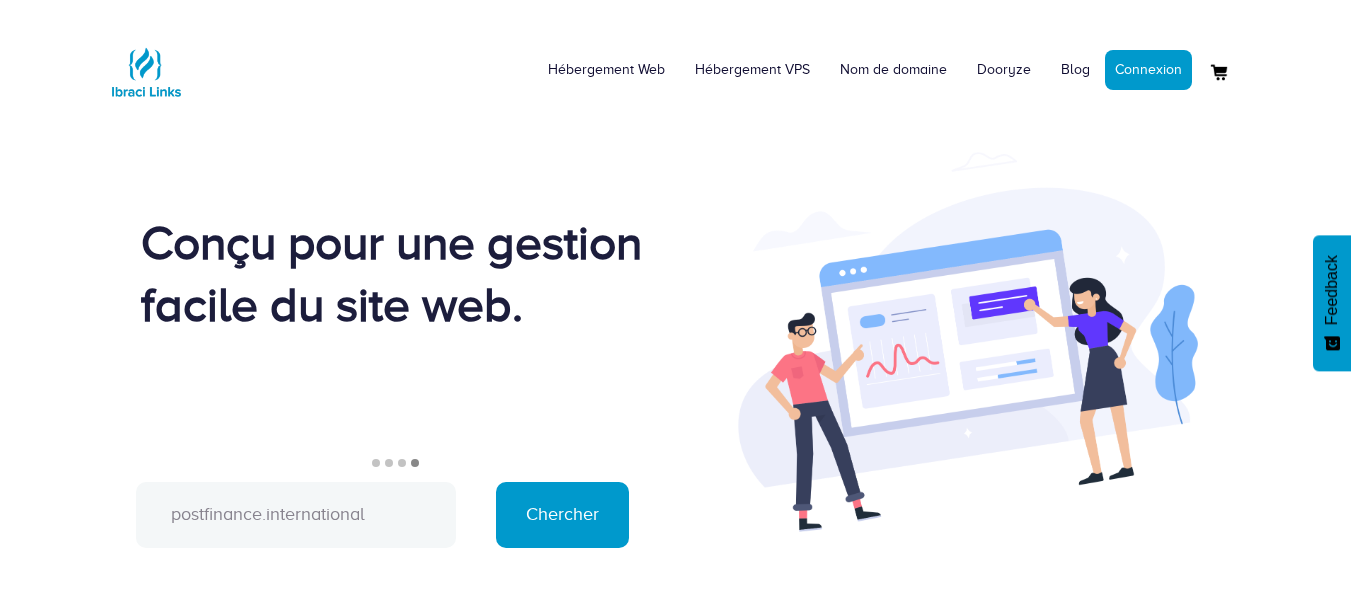 type on "postfinance.international" 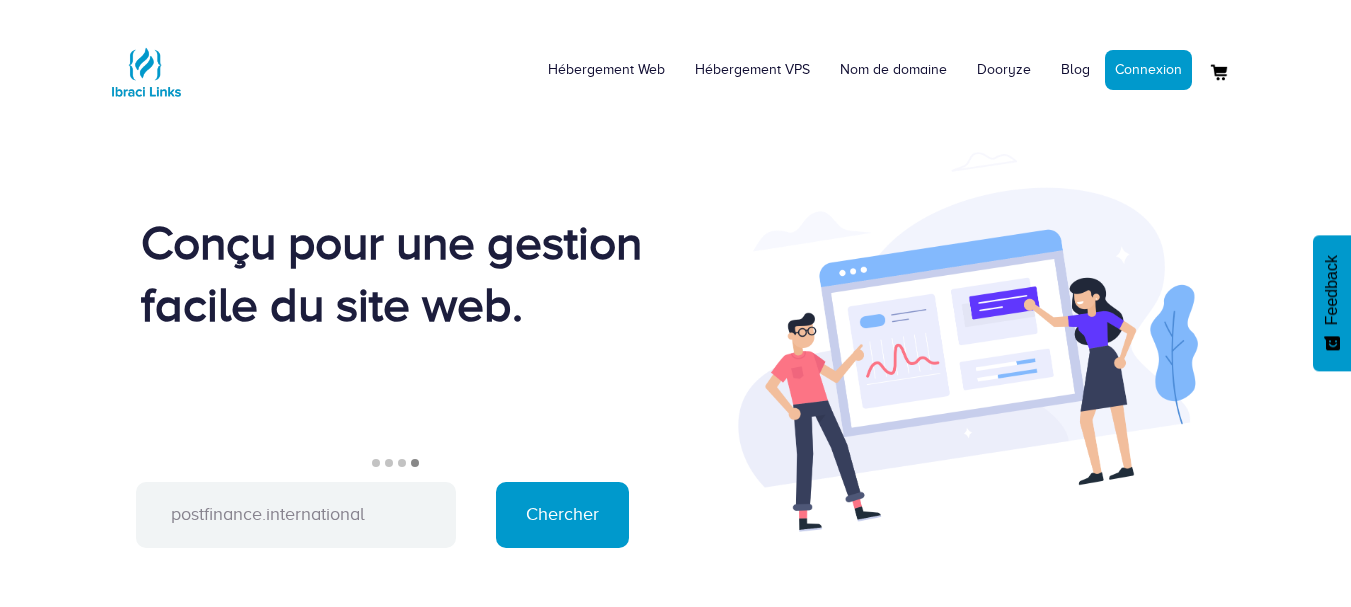 click on "Chercher" at bounding box center [562, 515] 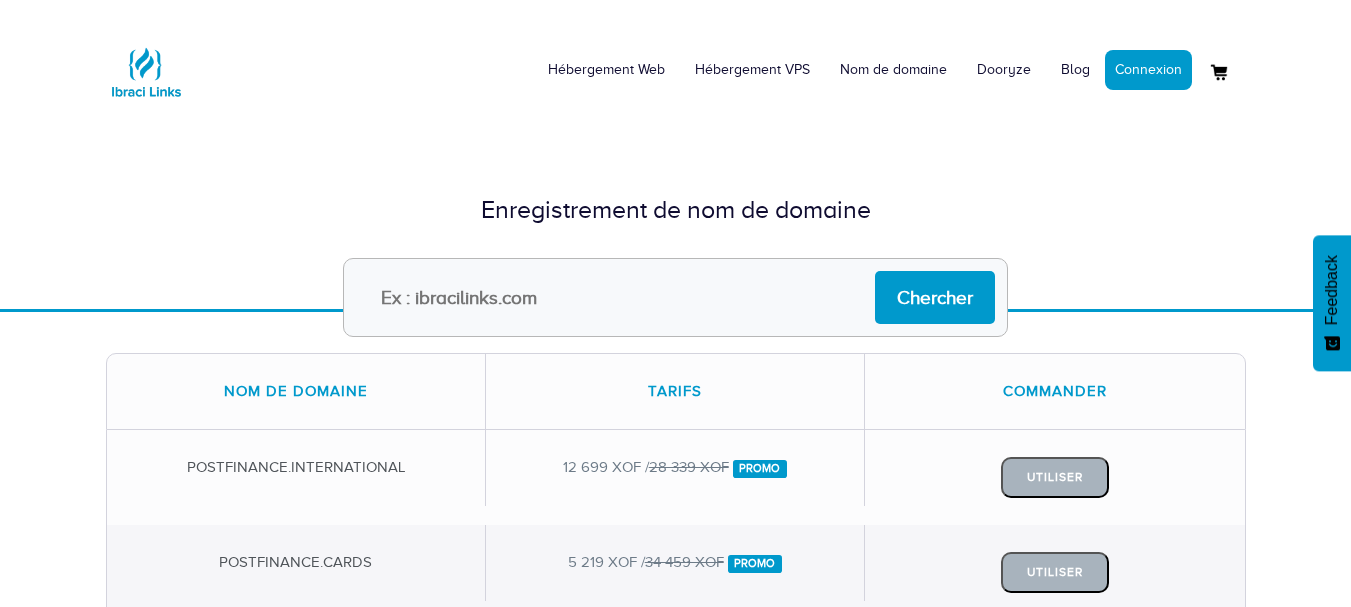 scroll, scrollTop: 0, scrollLeft: 0, axis: both 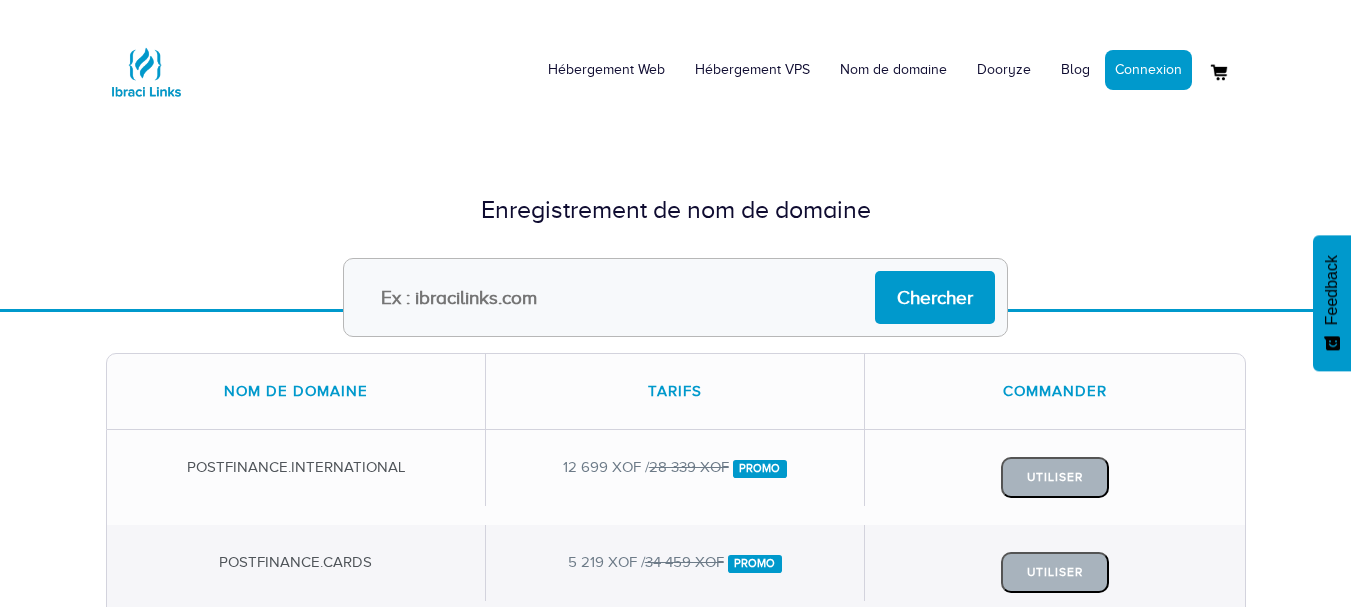 click on "Nom de domaine
Tarifs
Commander
postfinance.international
12 699 XOF
/   28 339 XOF
Promo
Utiliser" at bounding box center [676, 848] 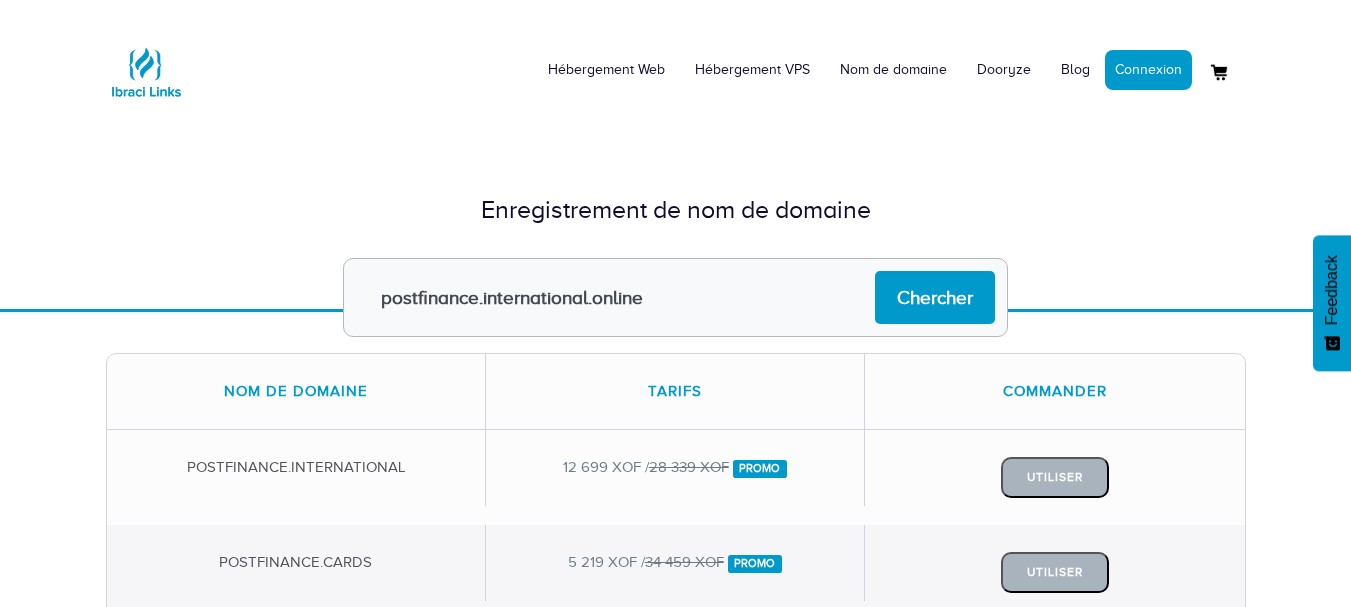 click on "postfinance.international.online" at bounding box center (675, 297) 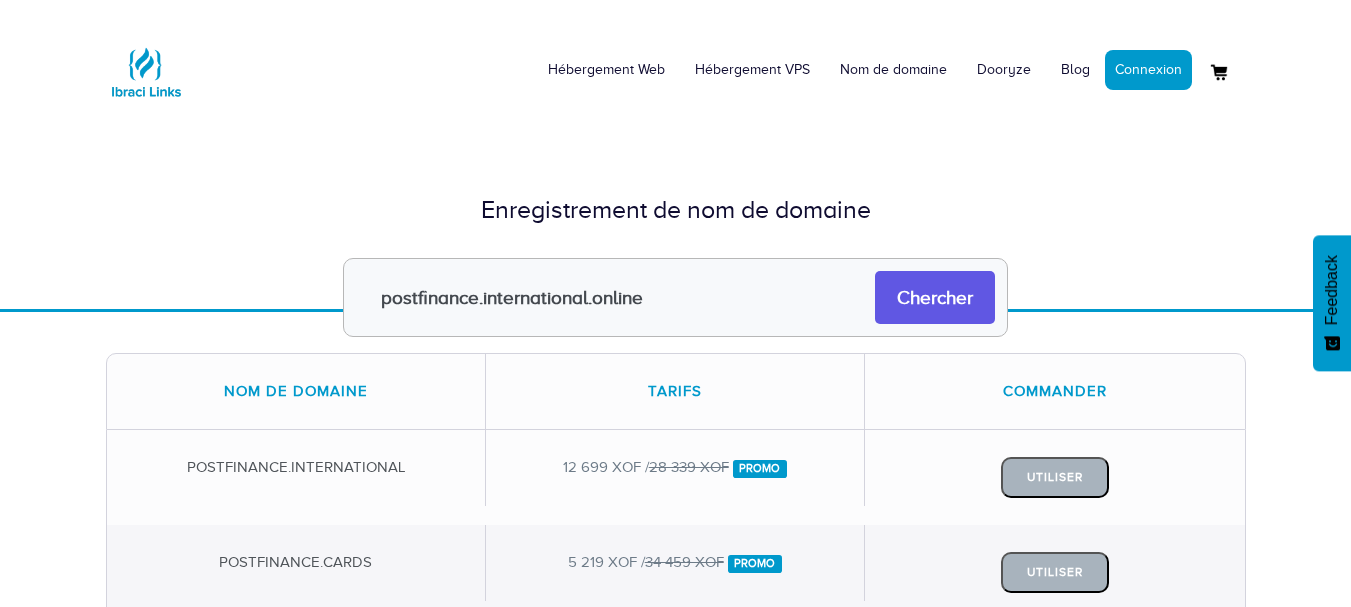 type on "postfinance.international.online" 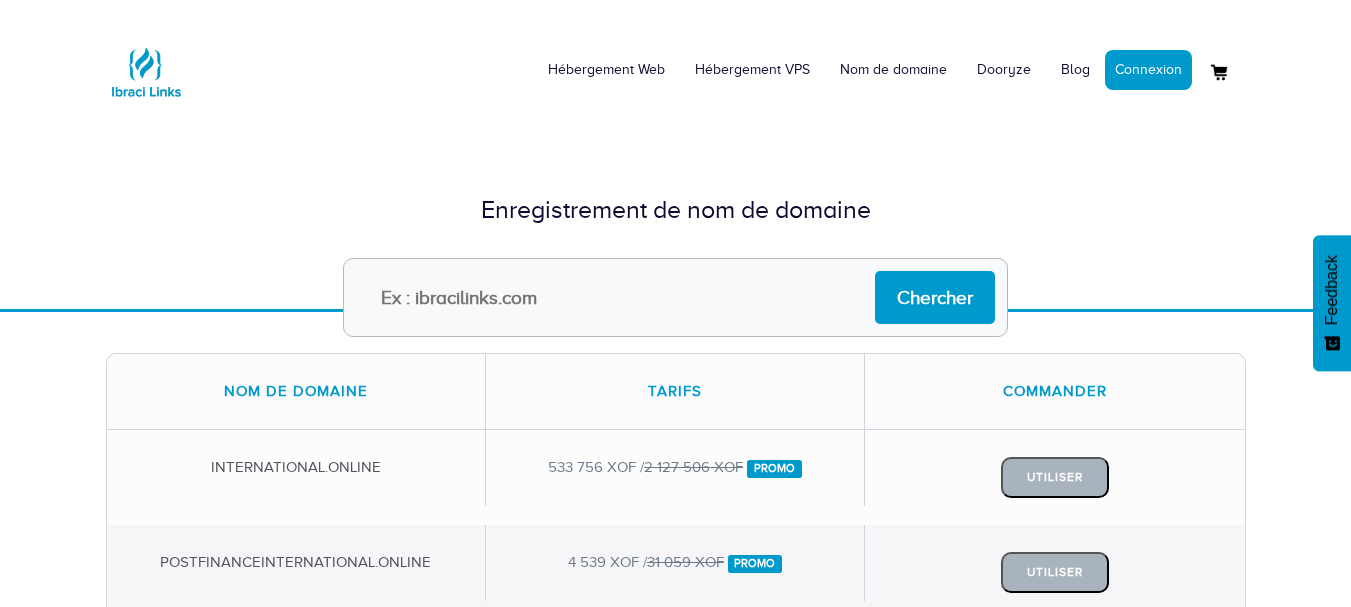 scroll, scrollTop: 0, scrollLeft: 0, axis: both 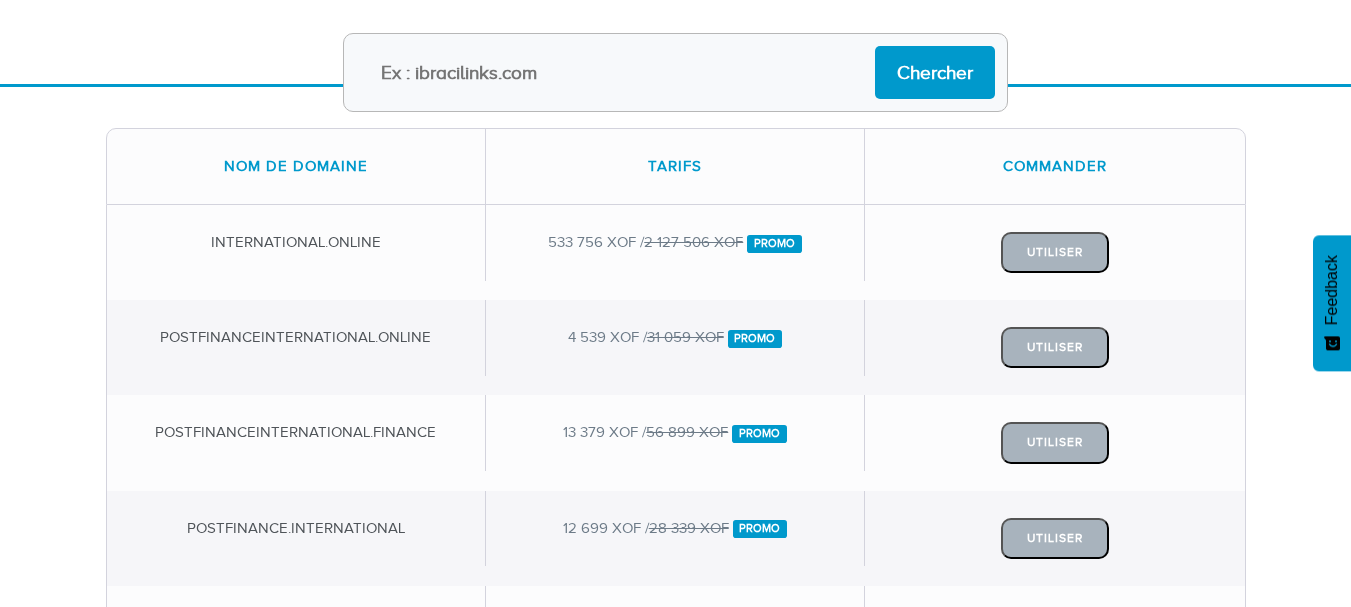 click at bounding box center [675, 72] 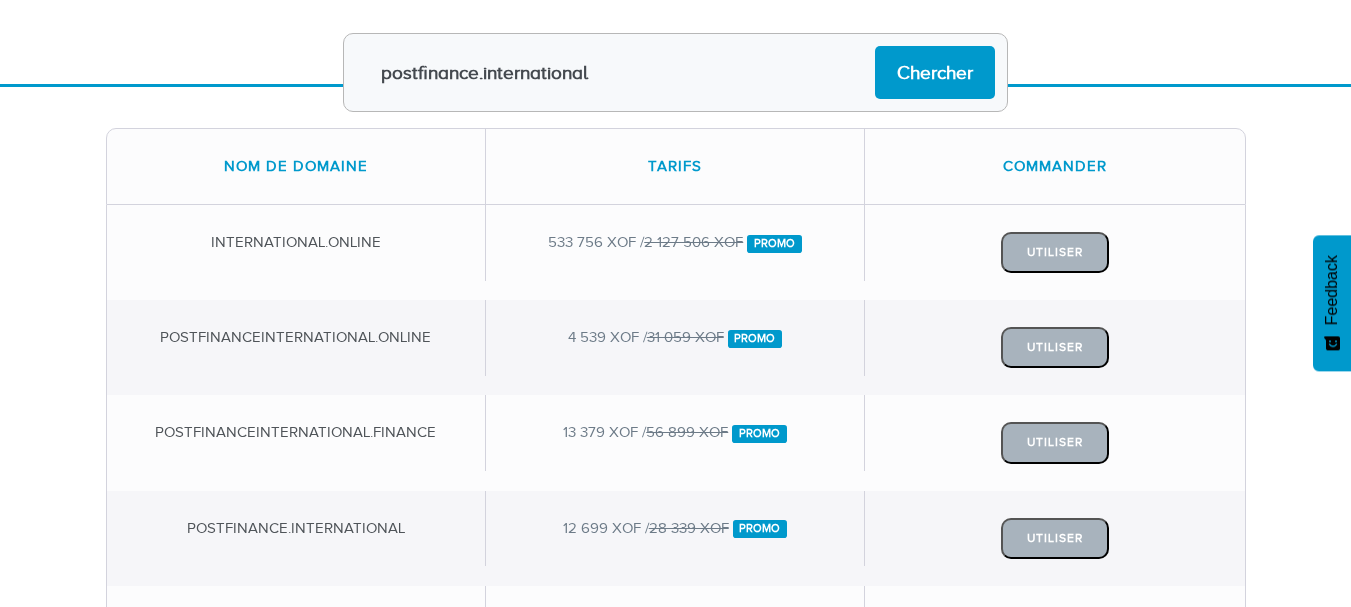 drag, startPoint x: 600, startPoint y: 76, endPoint x: 485, endPoint y: 86, distance: 115.43397 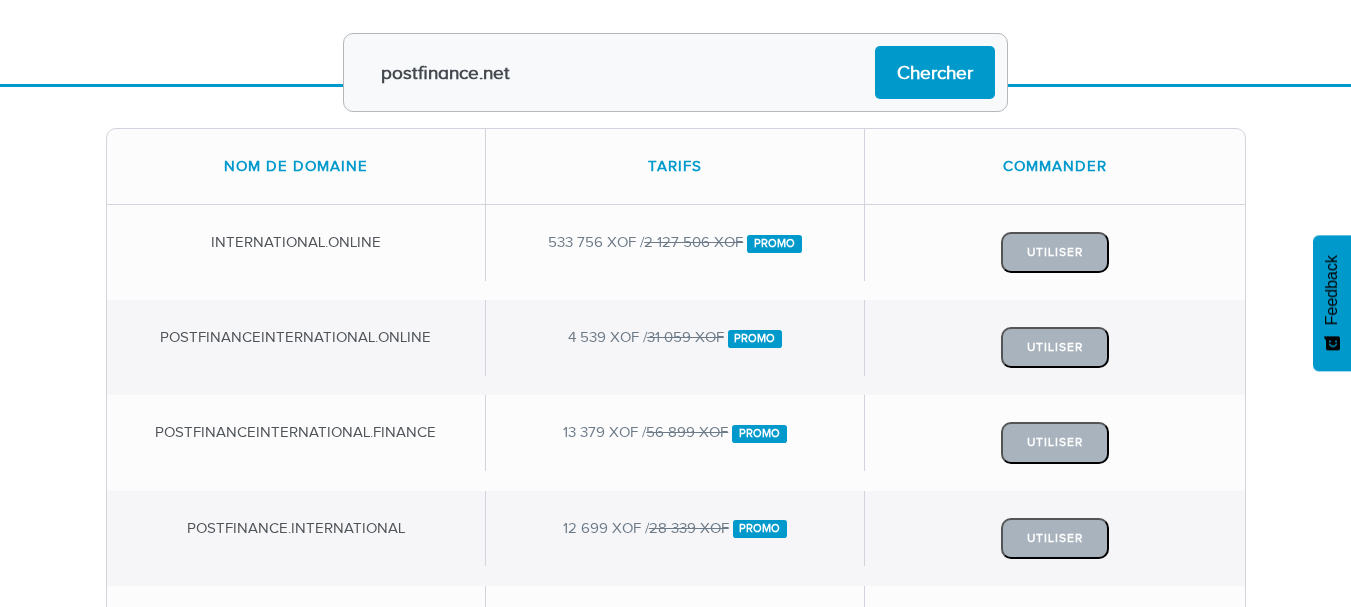 type on "postfinance.net" 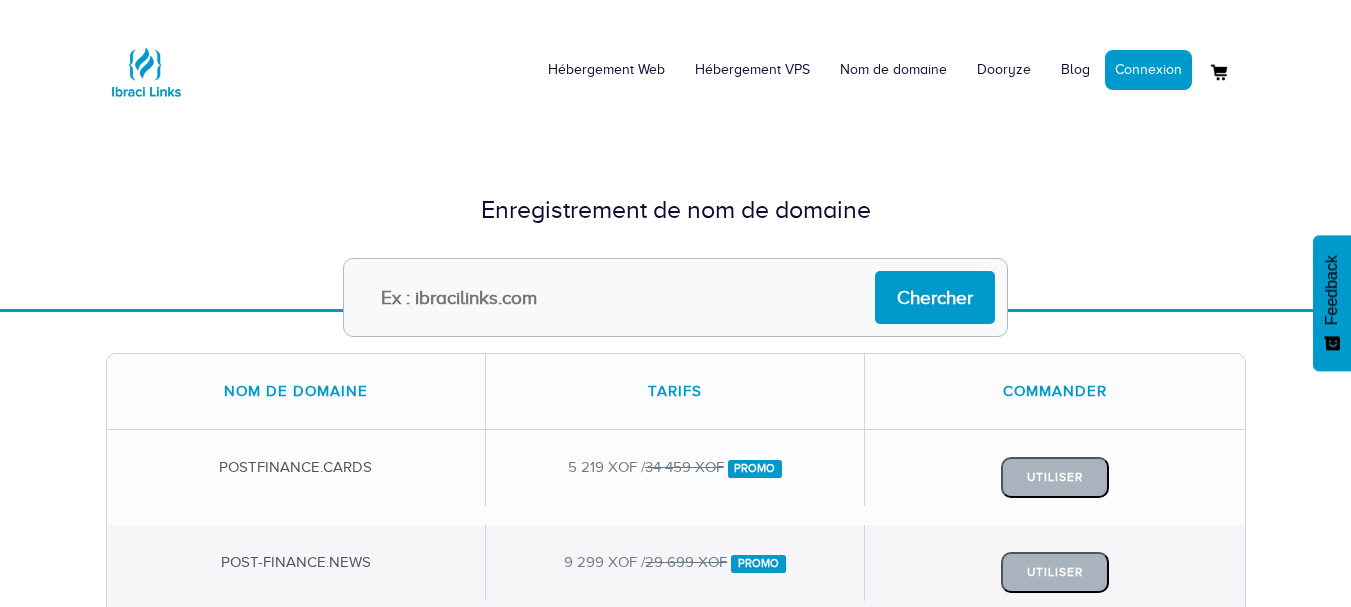 scroll, scrollTop: 0, scrollLeft: 0, axis: both 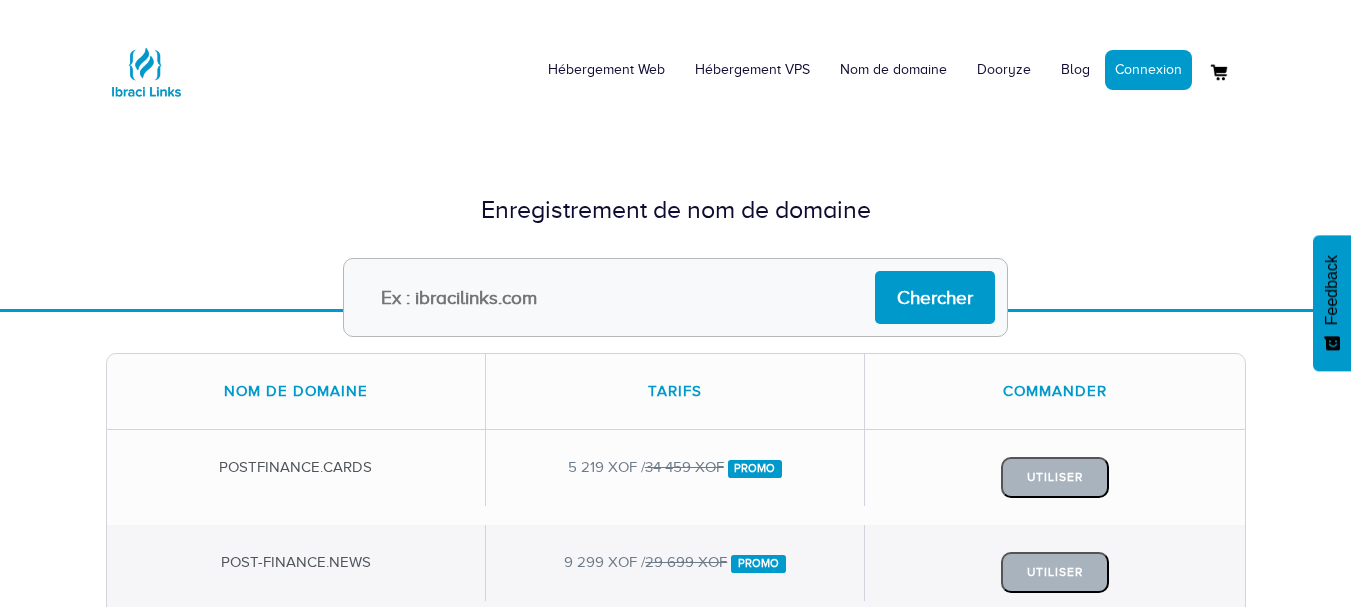 click at bounding box center (675, 297) 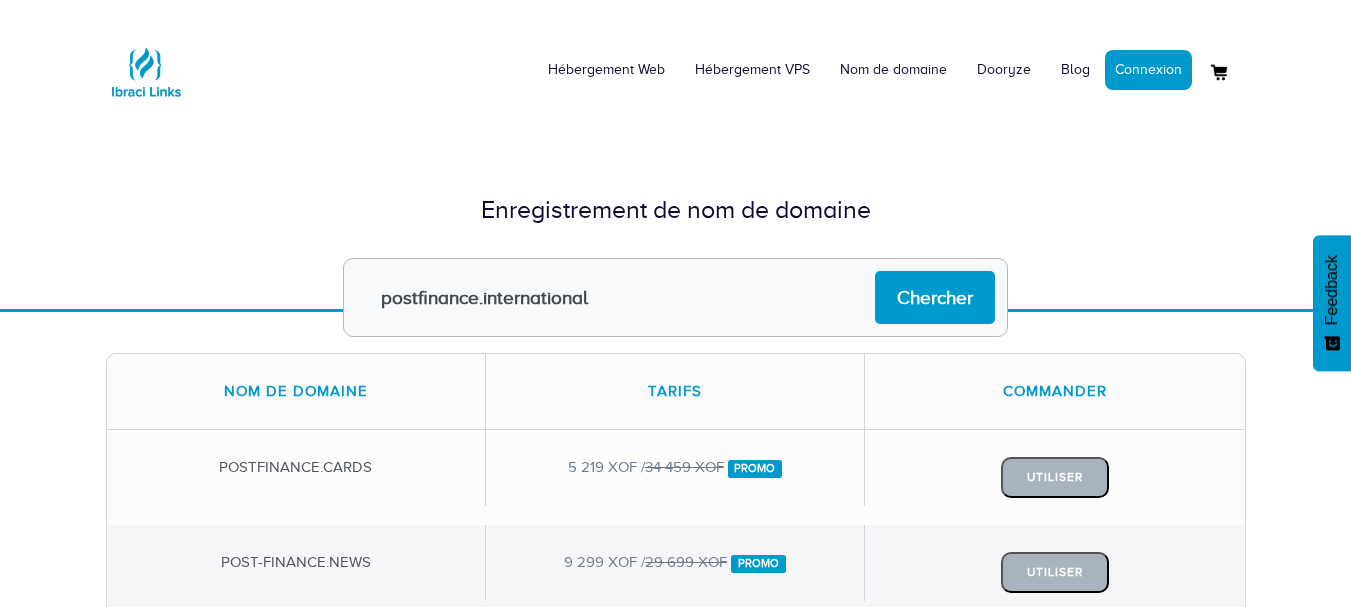 drag, startPoint x: 589, startPoint y: 296, endPoint x: 480, endPoint y: 298, distance: 109.01835 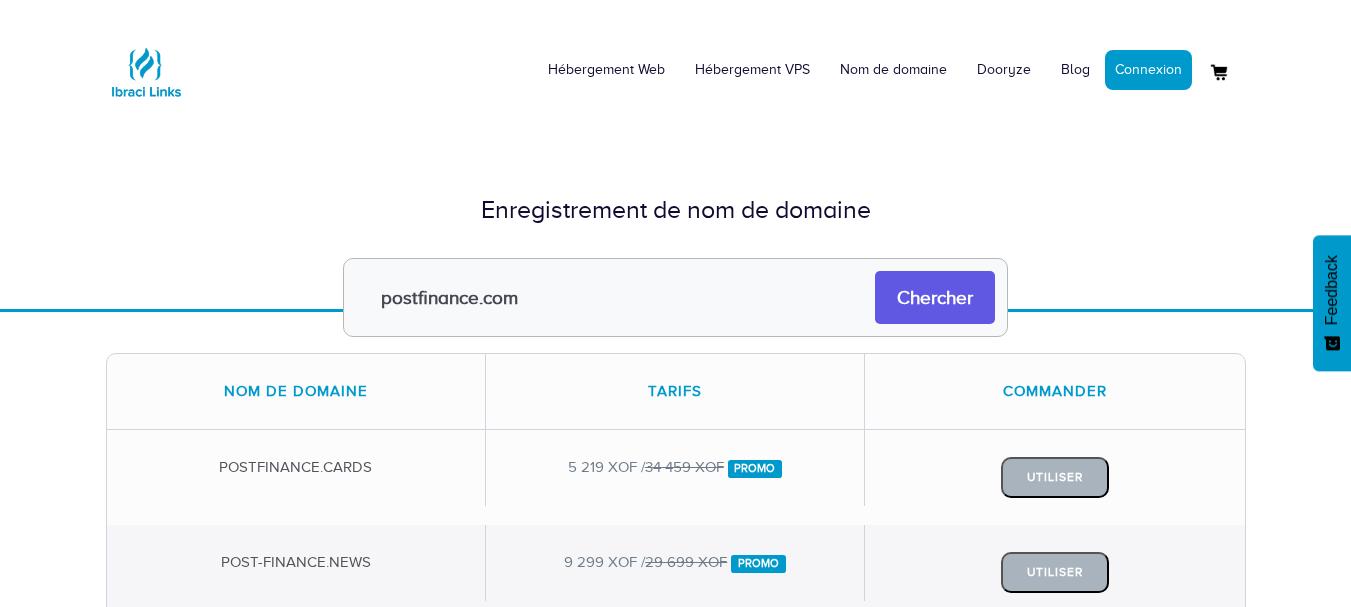 type on "postfinance.com" 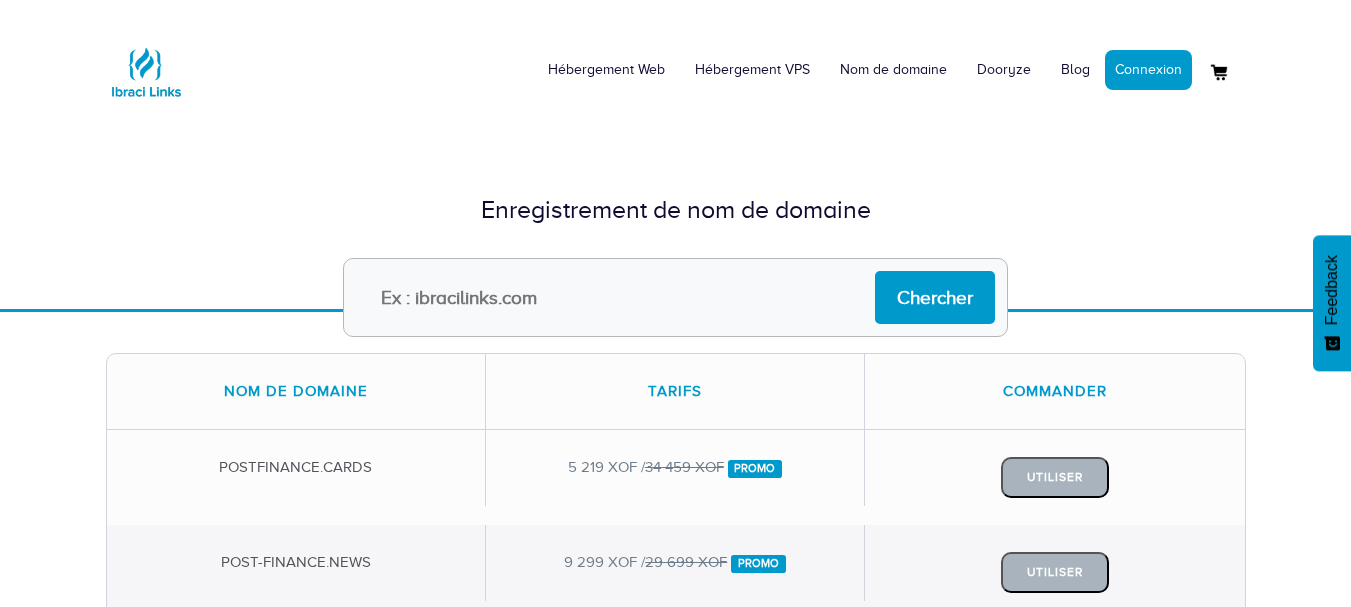 scroll, scrollTop: 0, scrollLeft: 0, axis: both 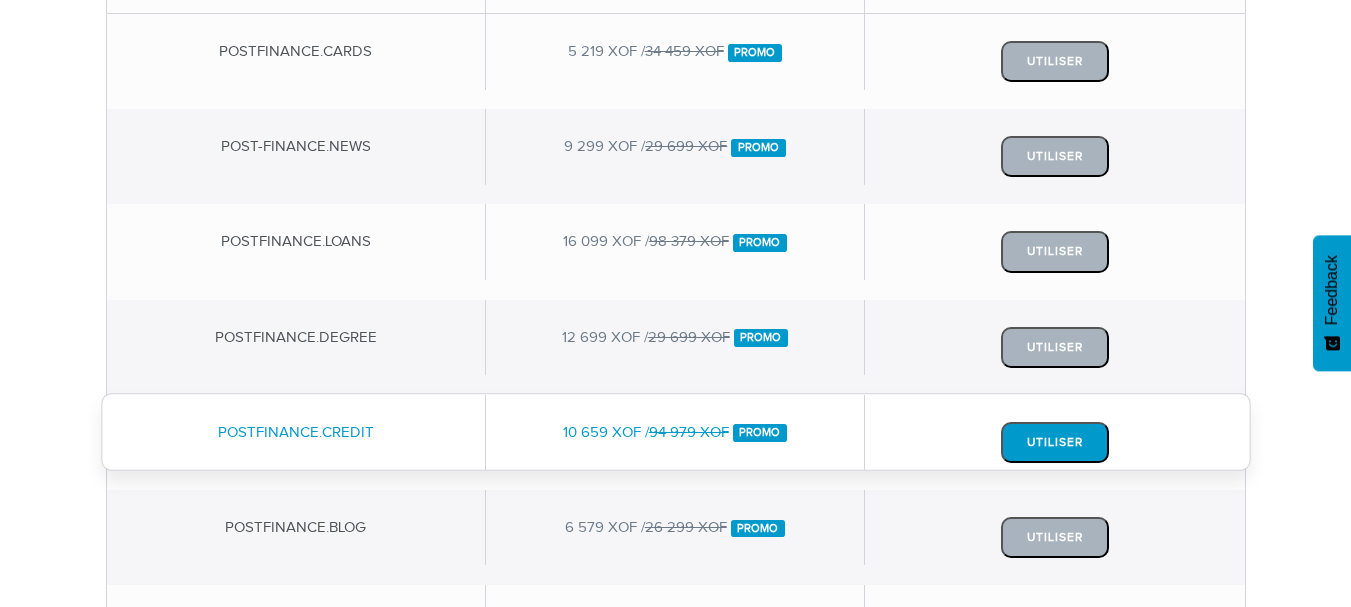 click on "Utiliser" at bounding box center (1055, 442) 